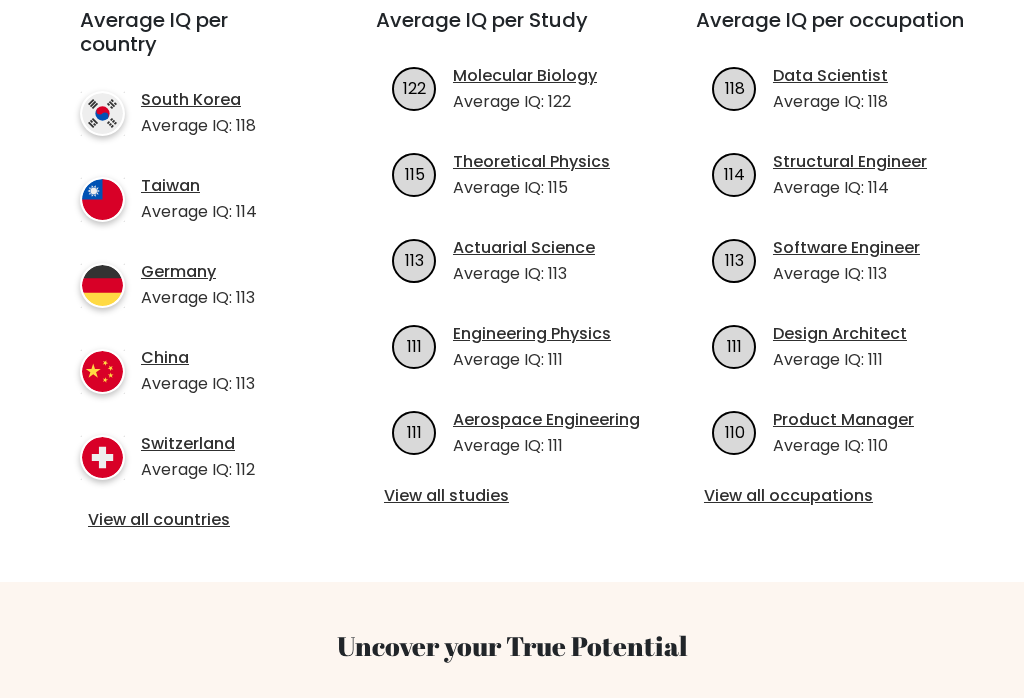scroll, scrollTop: 737, scrollLeft: 0, axis: vertical 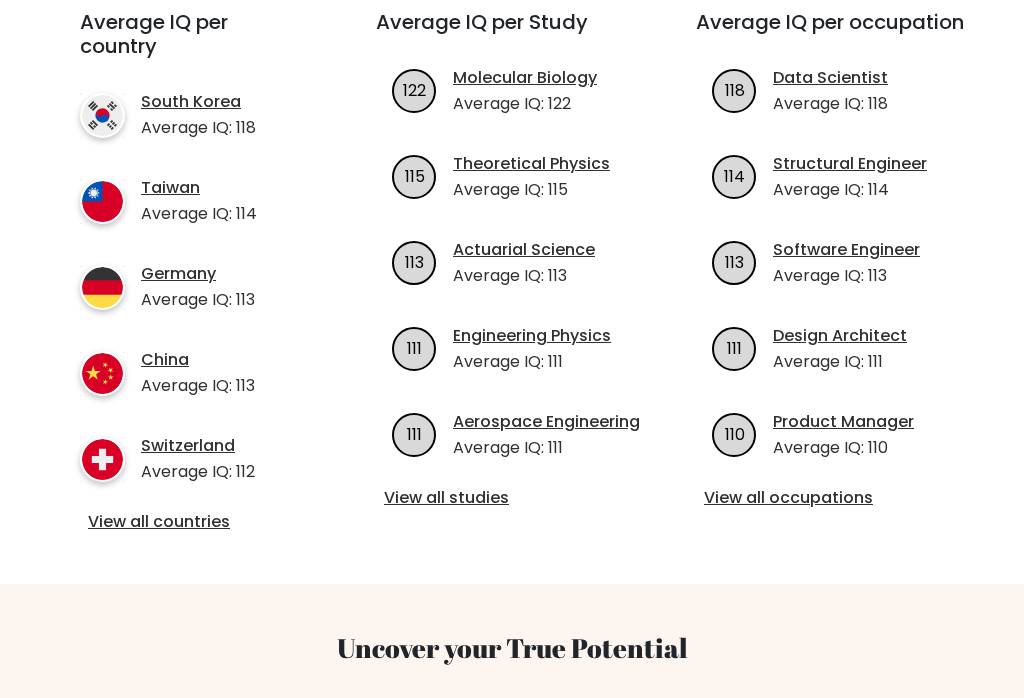 click on "View all countries" at bounding box center (192, 522) 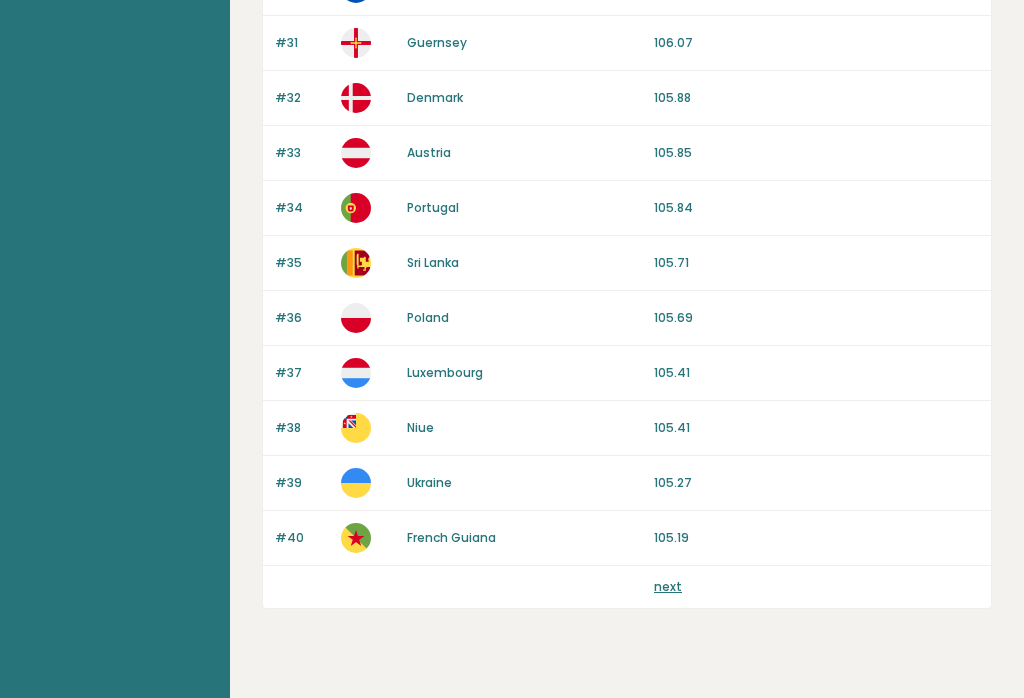 scroll, scrollTop: 1892, scrollLeft: 0, axis: vertical 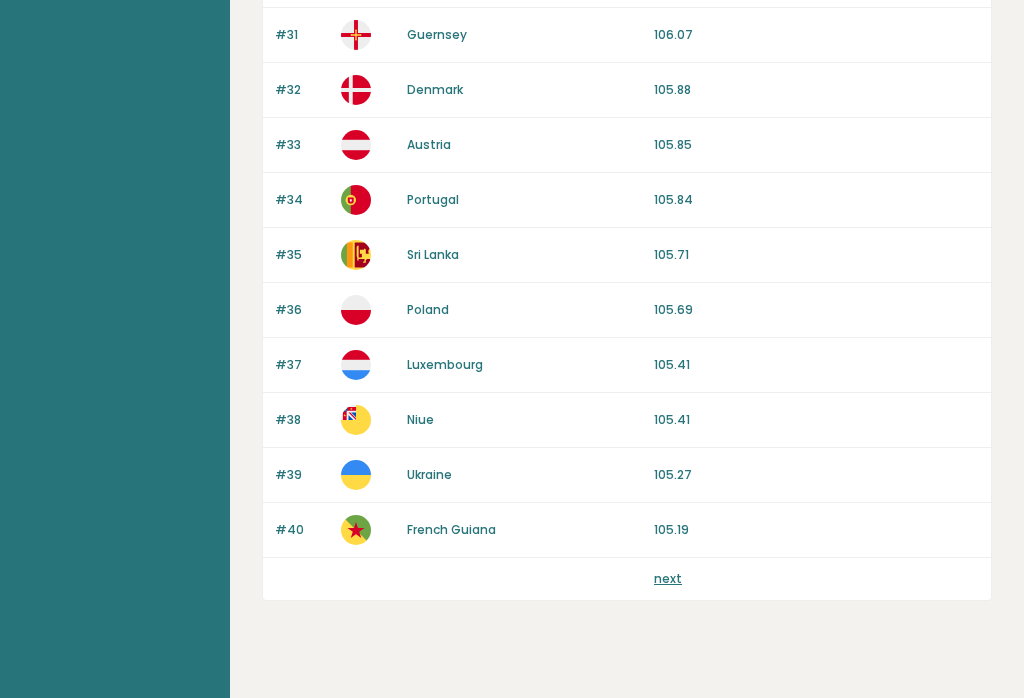 click on "next" at bounding box center [627, 579] 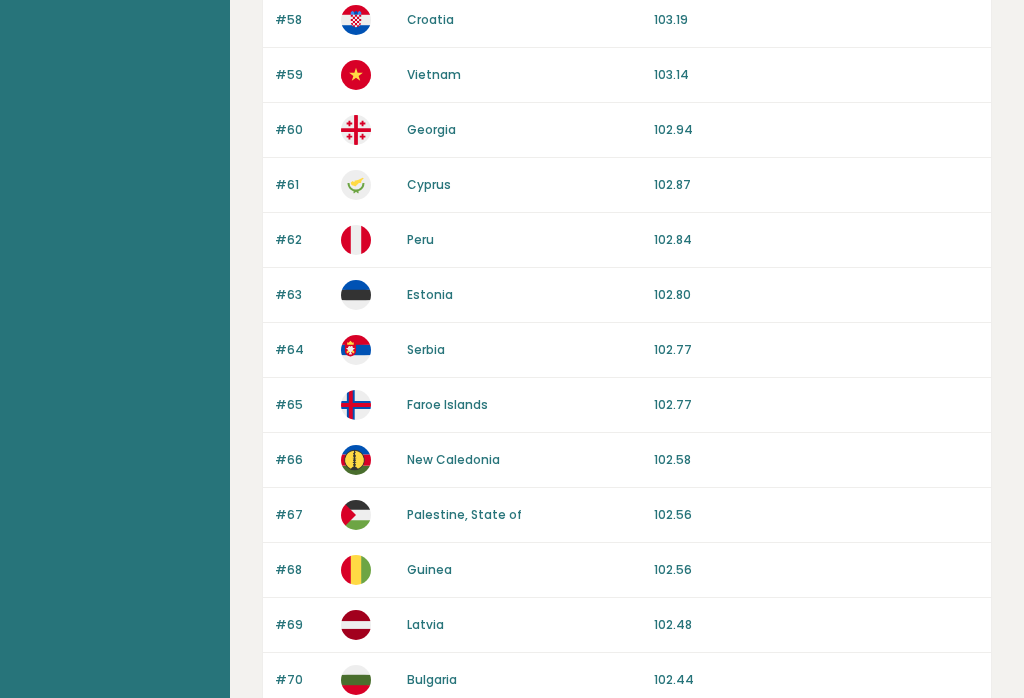 scroll, scrollTop: 1892, scrollLeft: 0, axis: vertical 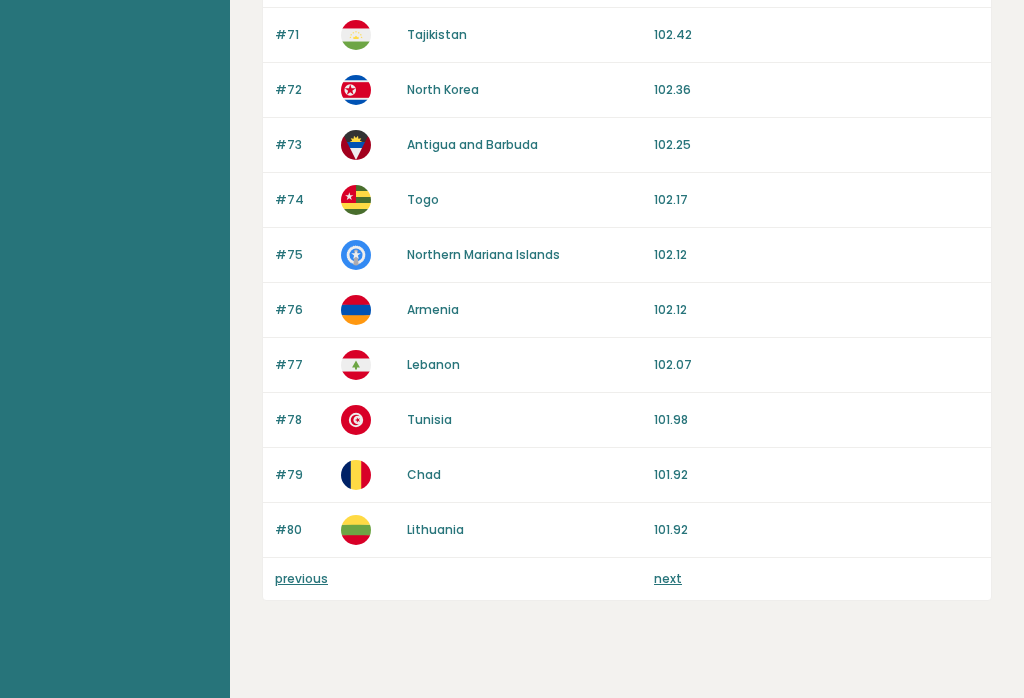 click on "previous" at bounding box center [301, 578] 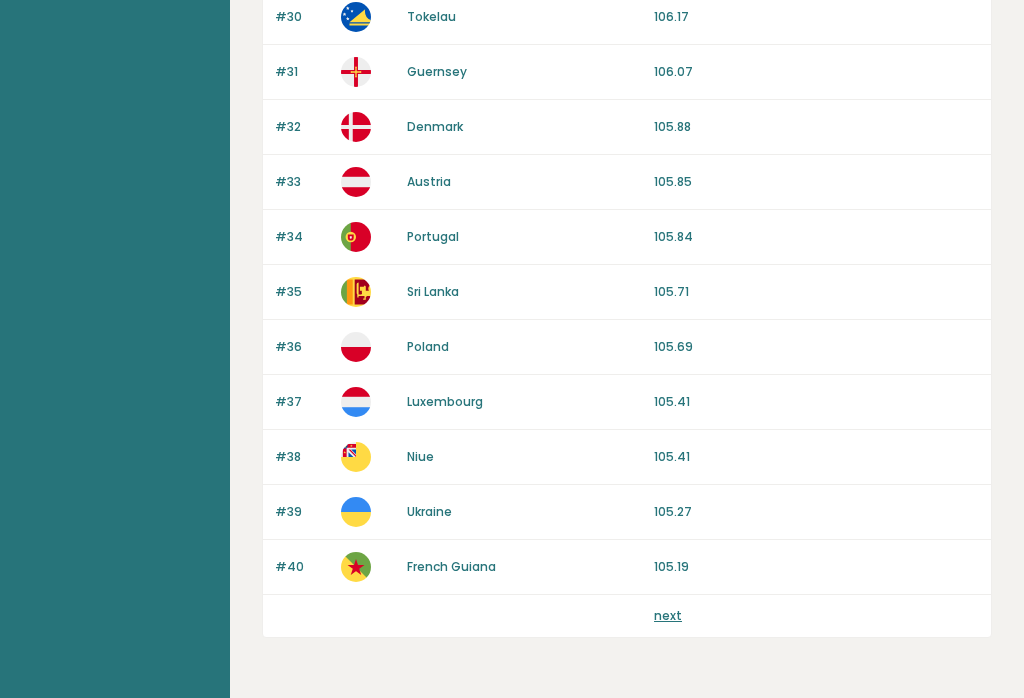 scroll, scrollTop: 1892, scrollLeft: 0, axis: vertical 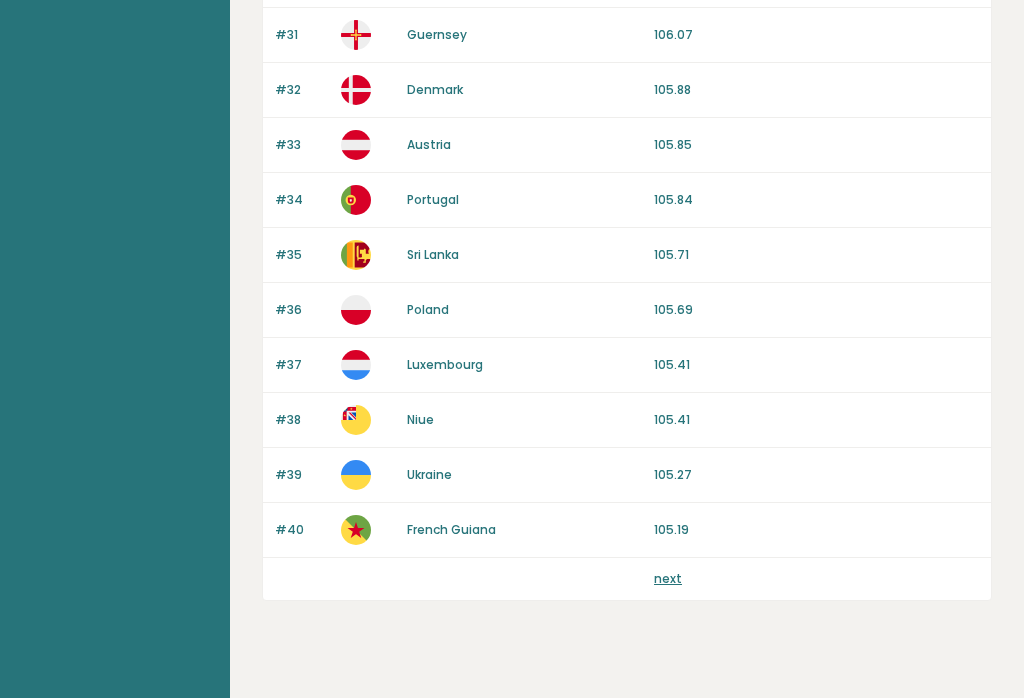 click at bounding box center [302, 579] 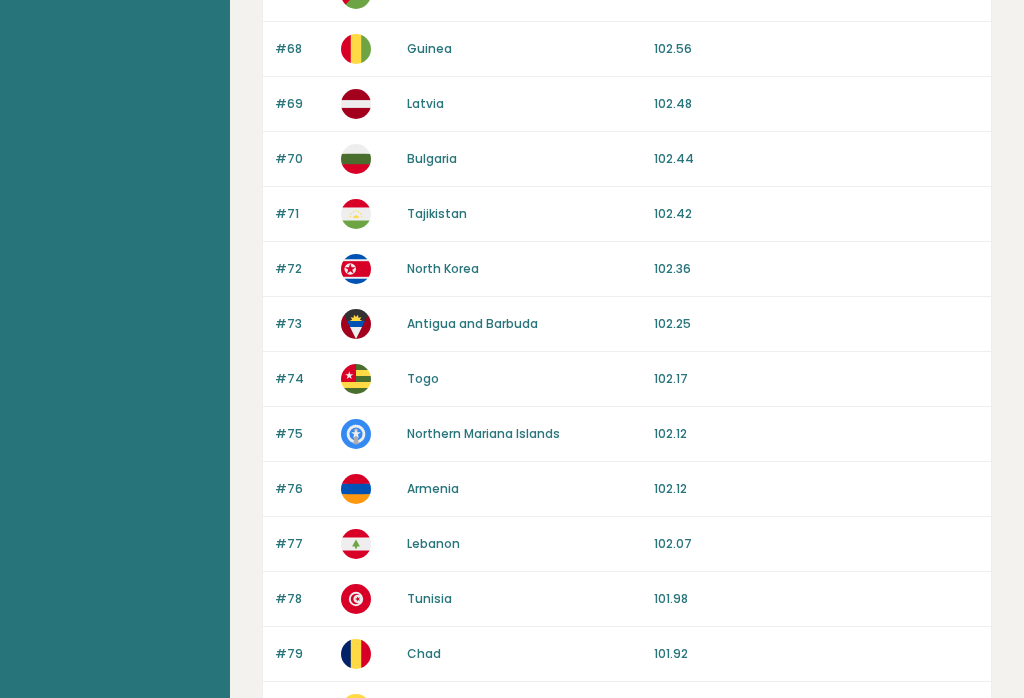 scroll, scrollTop: 1892, scrollLeft: 0, axis: vertical 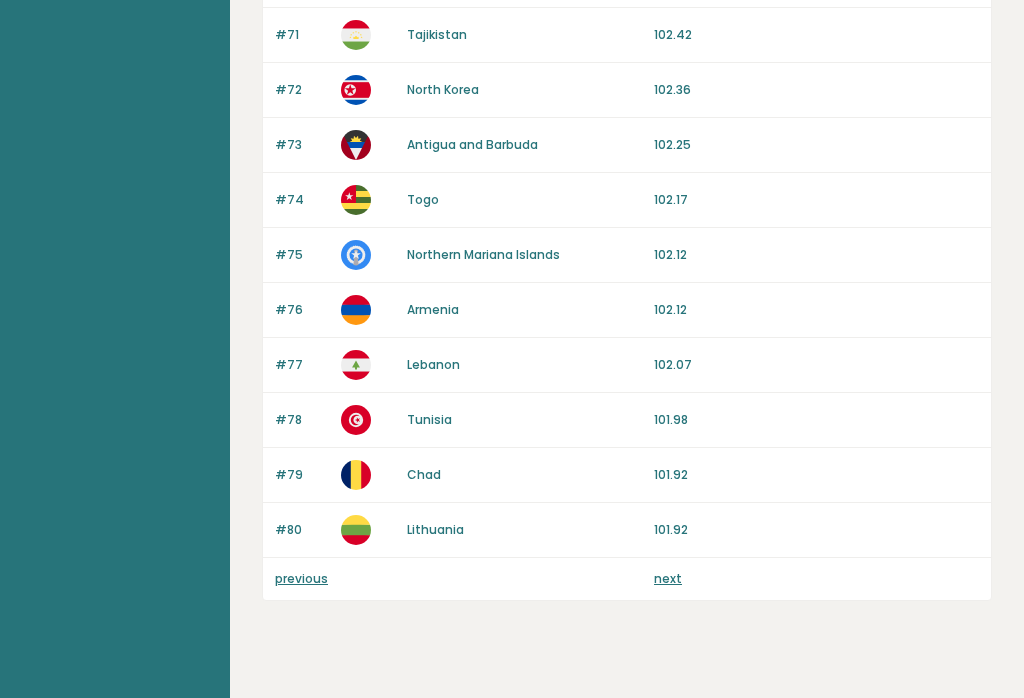 click on "next" at bounding box center (668, 578) 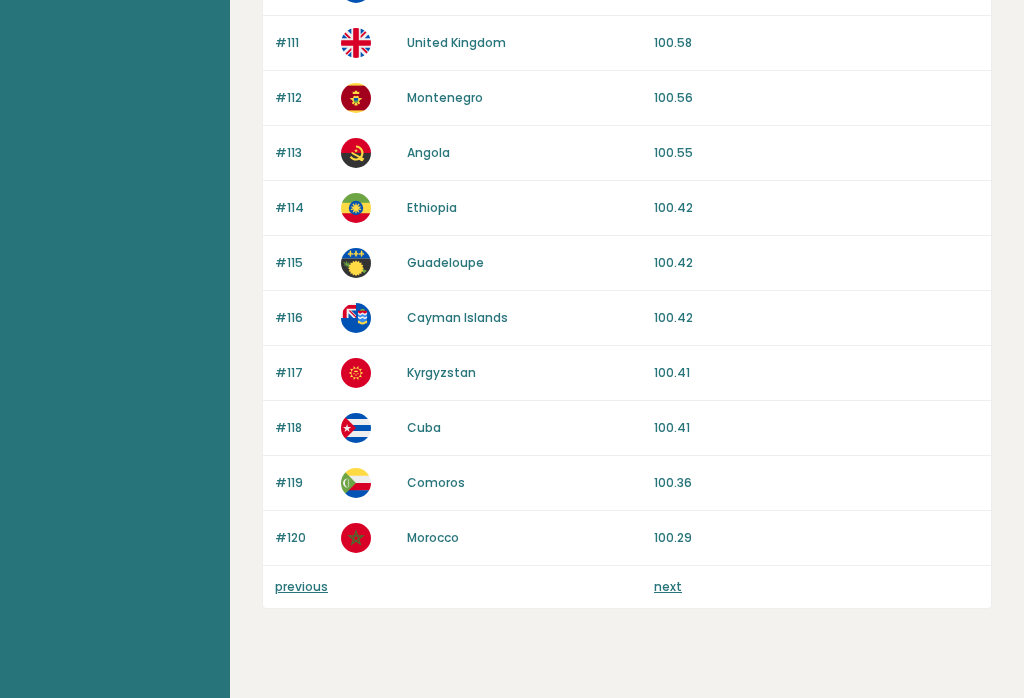 scroll, scrollTop: 1892, scrollLeft: 0, axis: vertical 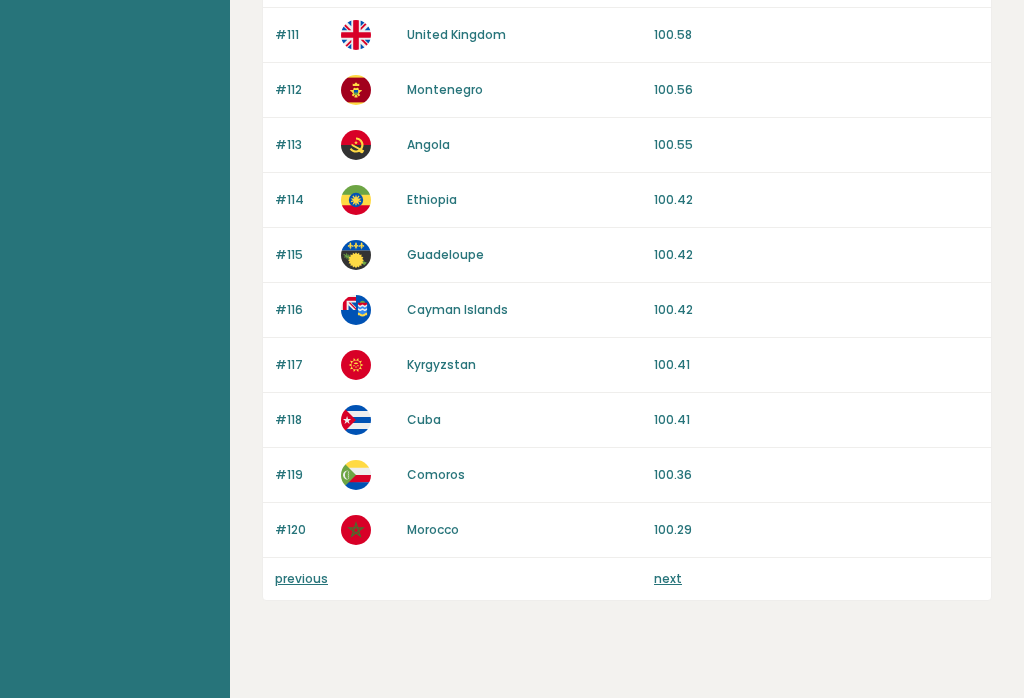 click on "next" at bounding box center [668, 578] 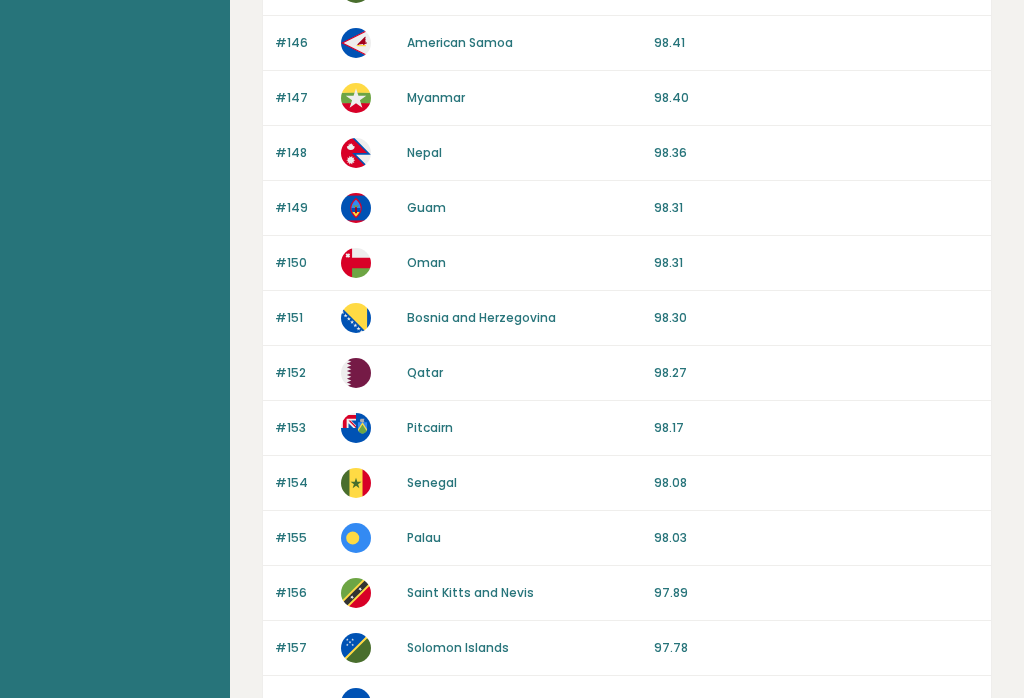 scroll, scrollTop: 1892, scrollLeft: 0, axis: vertical 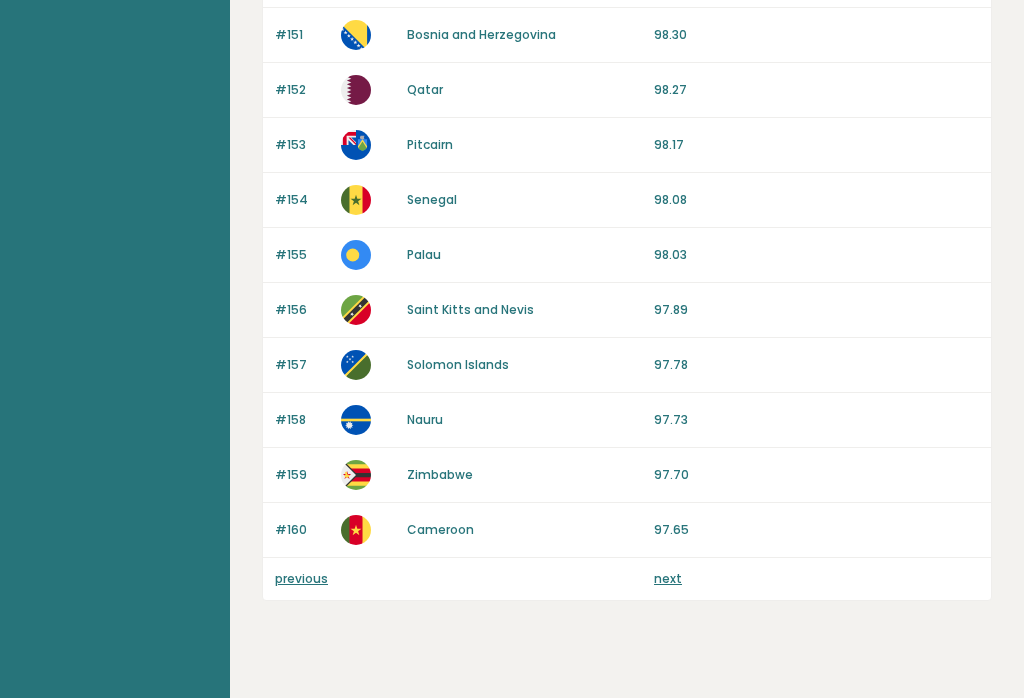 click on "next" at bounding box center (668, 578) 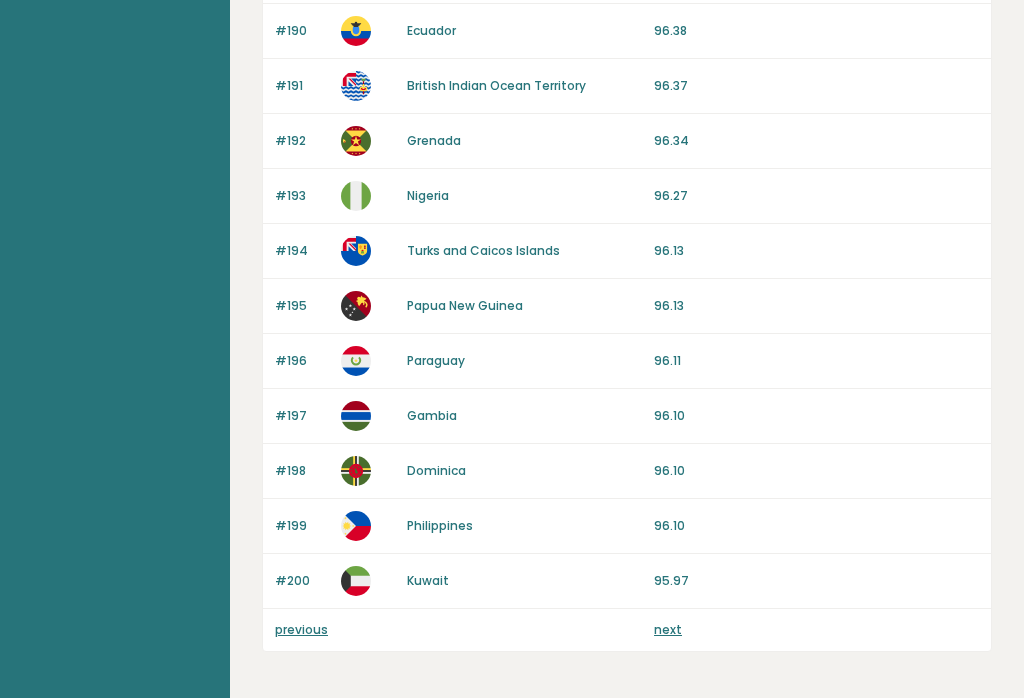 scroll, scrollTop: 1892, scrollLeft: 0, axis: vertical 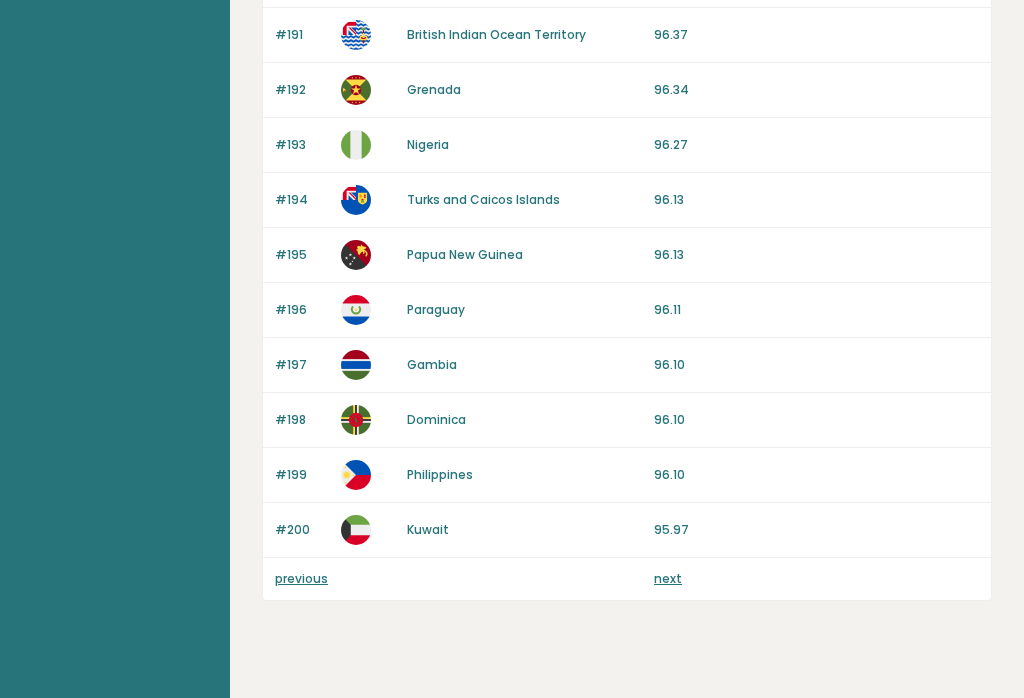 click on "next" at bounding box center (668, 578) 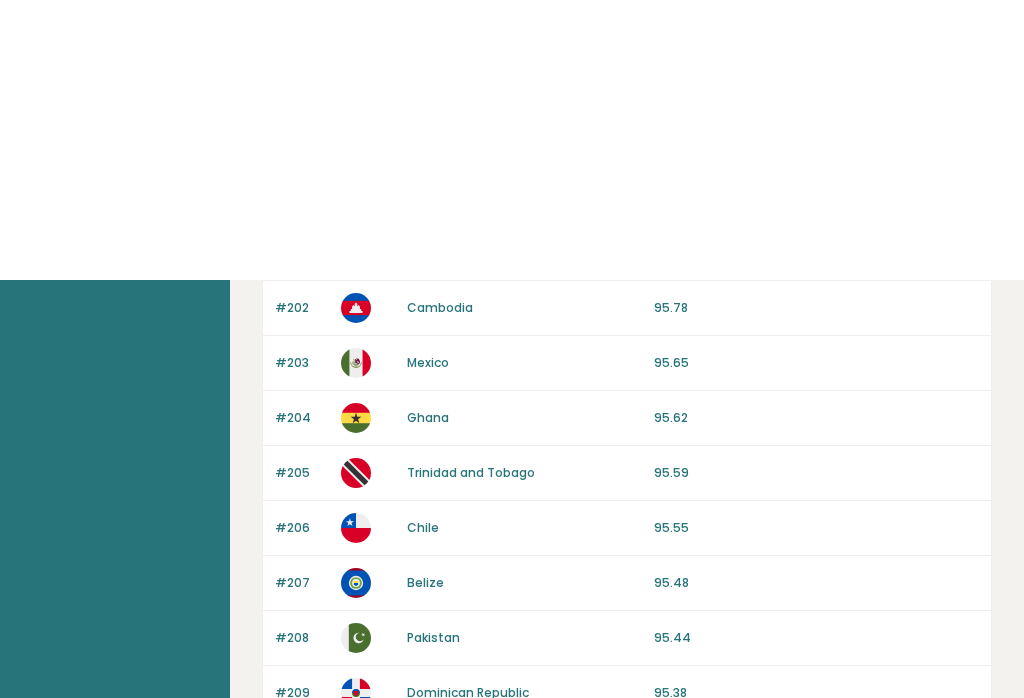 scroll, scrollTop: 0, scrollLeft: 0, axis: both 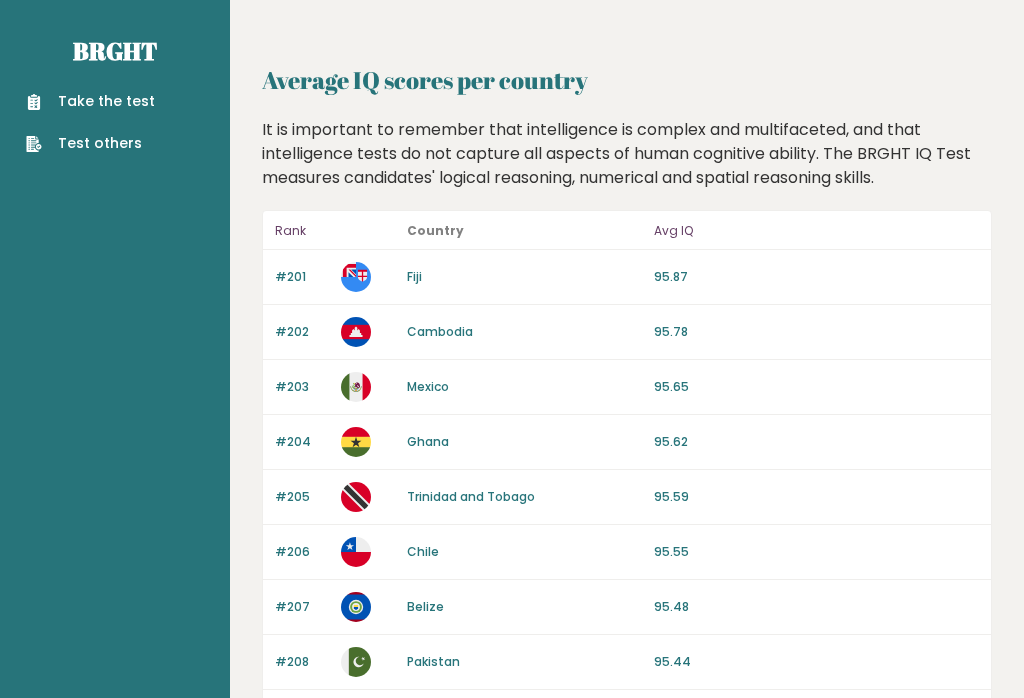 click on "Average IQ scores
per country
It is important to remember that intelligence is complex and multifaceted, and that intelligence tests do not capture all aspects of human cognitive ability. The BRGHT IQ Test measures candidates' logical reasoning, numerical and spatial reasoning skills.
Rank
Country
Avg IQ
#201
Fiji
95.87
#202
Cambodia
95.78
#203
Mexico
95.65
#204" at bounding box center (627, 1115) 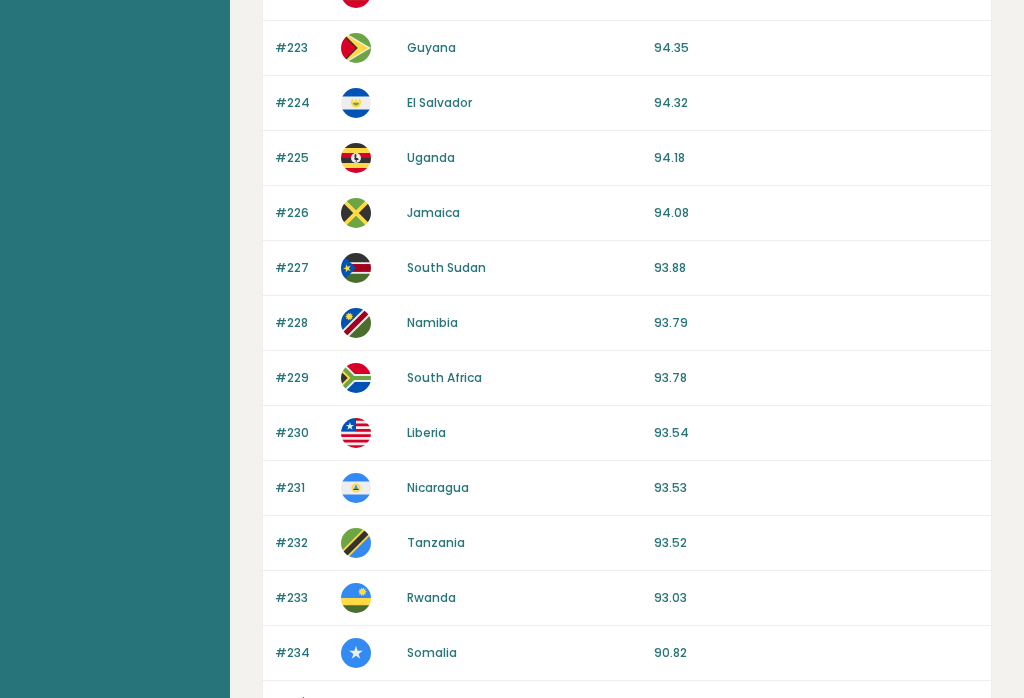 scroll, scrollTop: 1568, scrollLeft: 0, axis: vertical 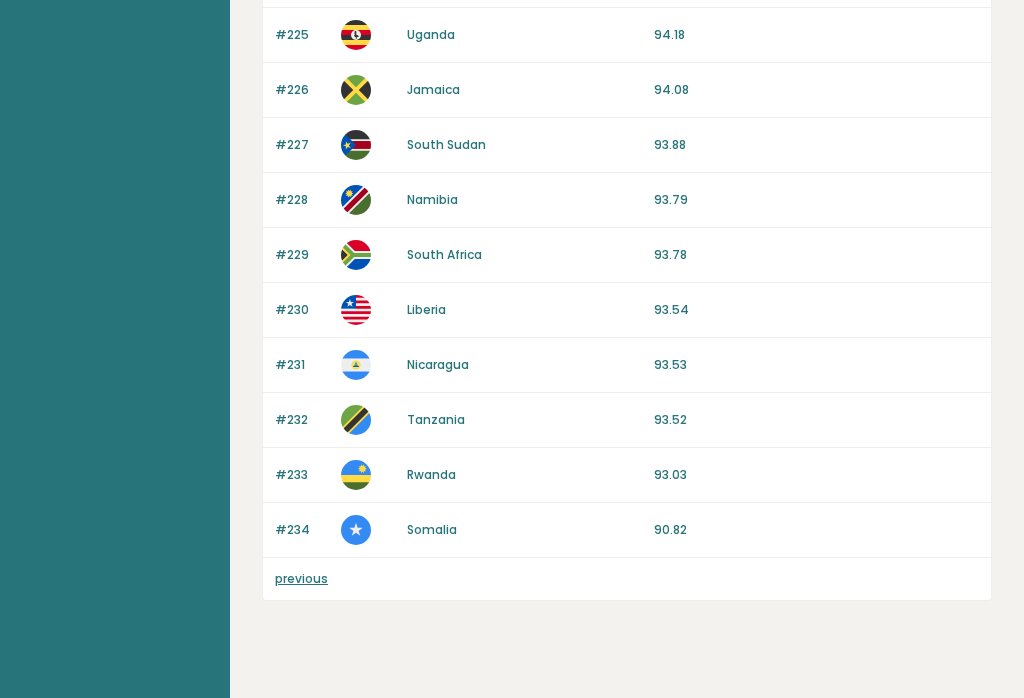 click on "previous" at bounding box center (301, 578) 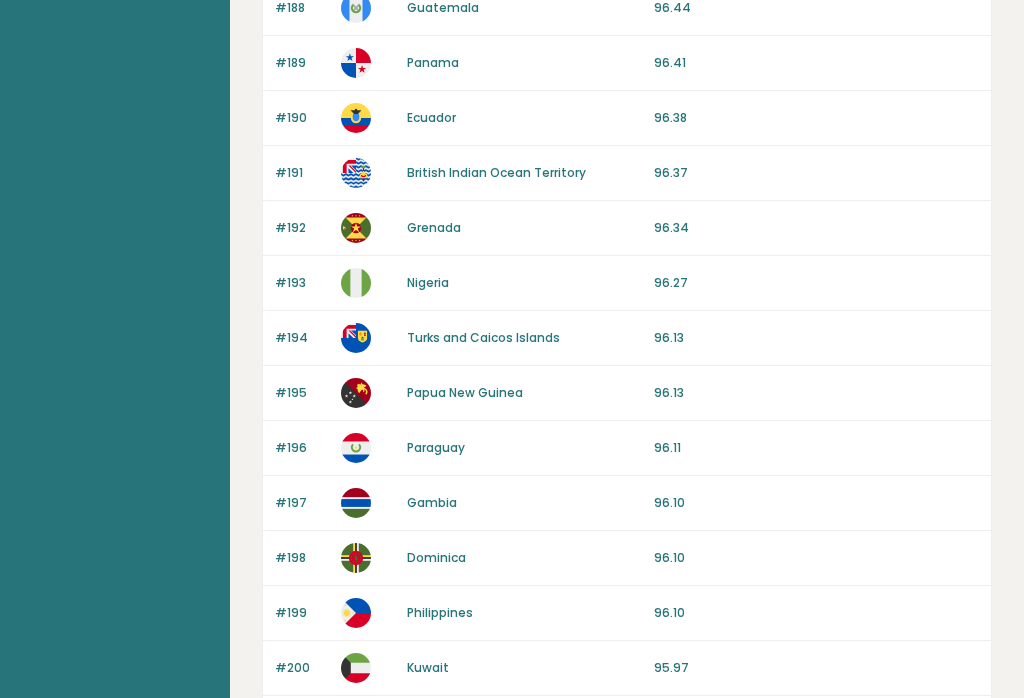 scroll, scrollTop: 1892, scrollLeft: 0, axis: vertical 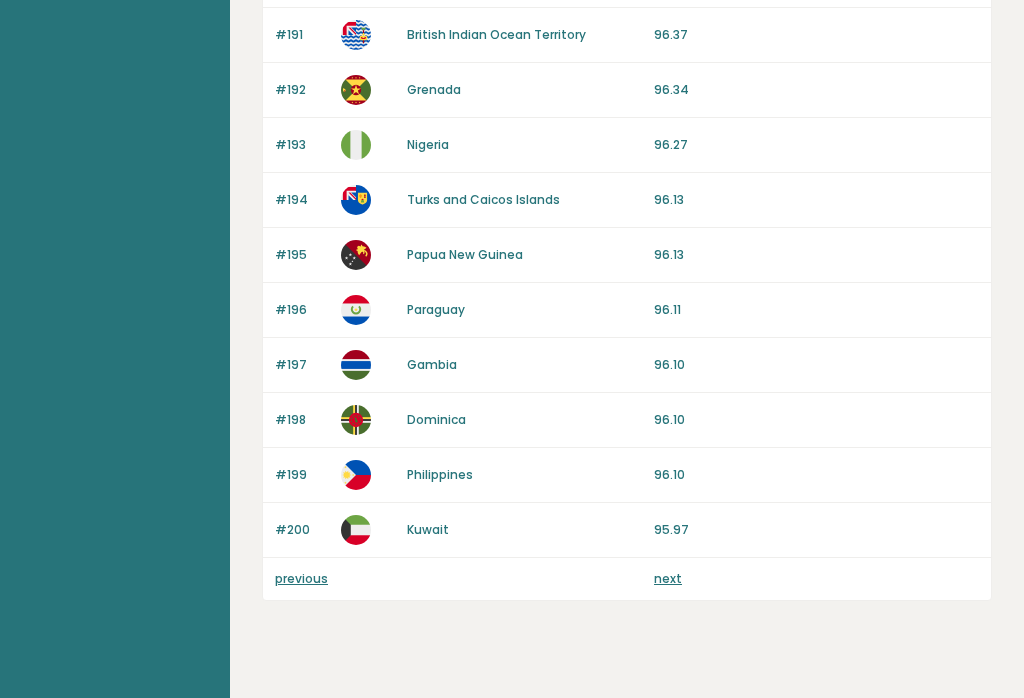 click on "previous" at bounding box center (301, 578) 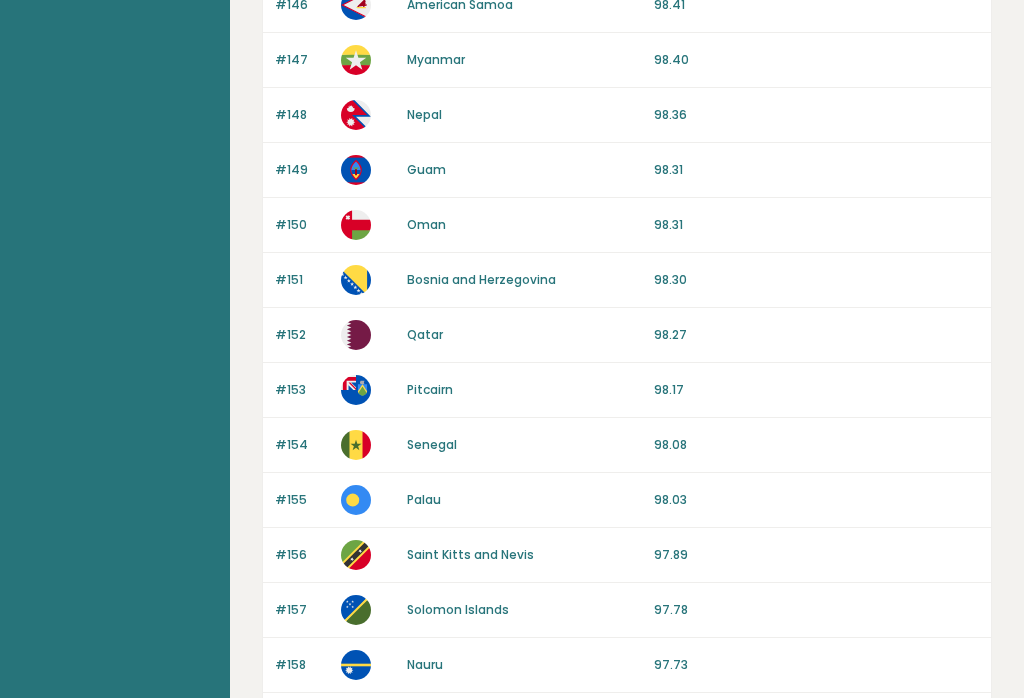 scroll, scrollTop: 1892, scrollLeft: 0, axis: vertical 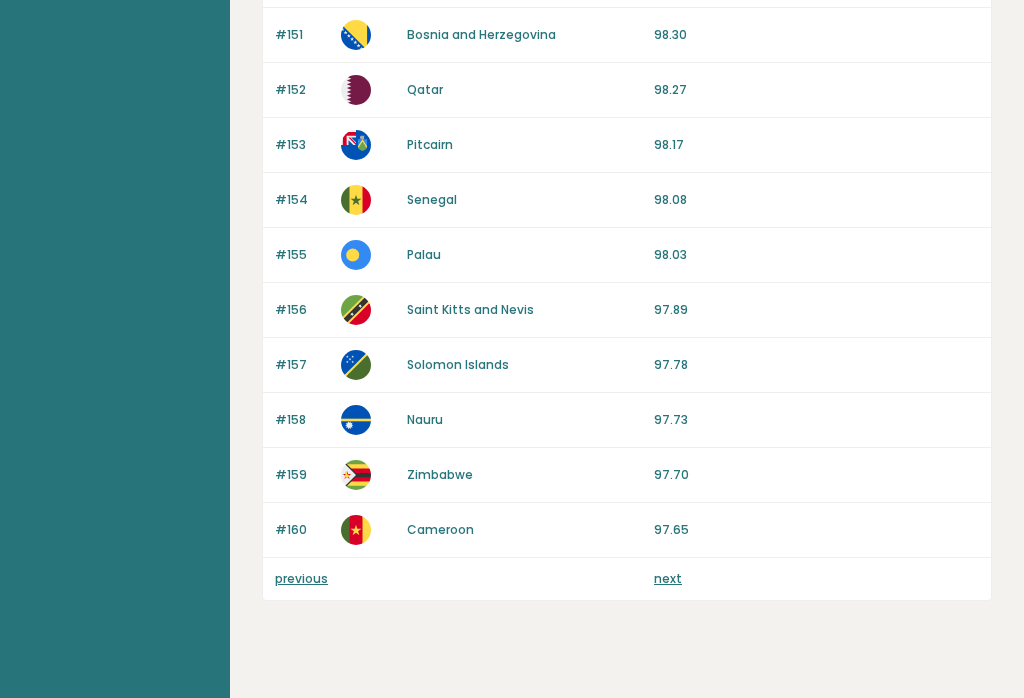 click on "previous" at bounding box center (301, 578) 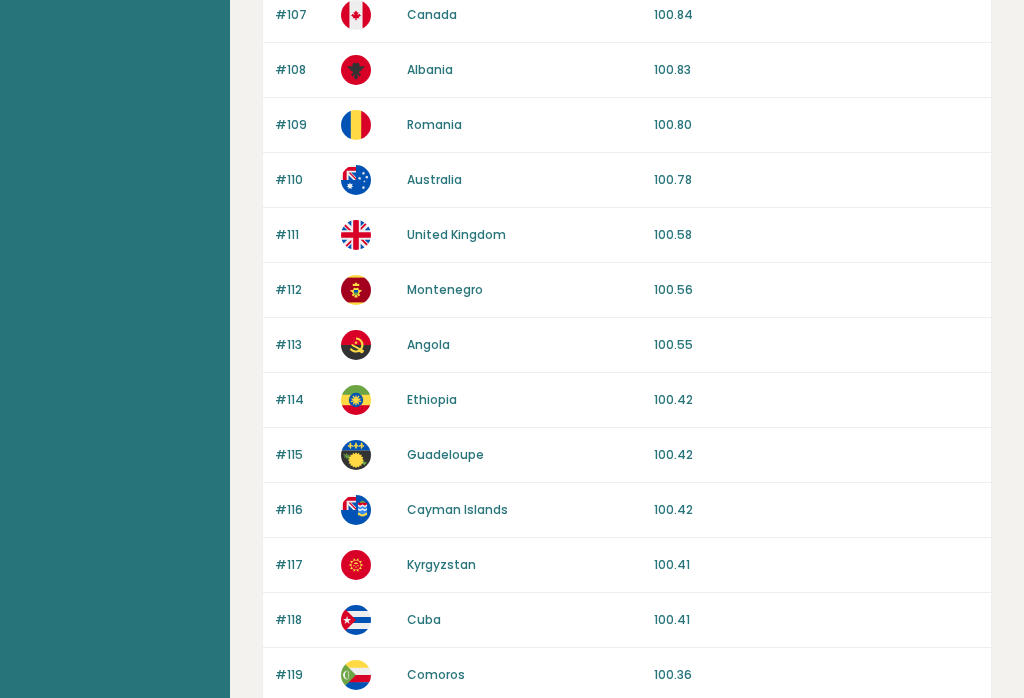 scroll, scrollTop: 1892, scrollLeft: 0, axis: vertical 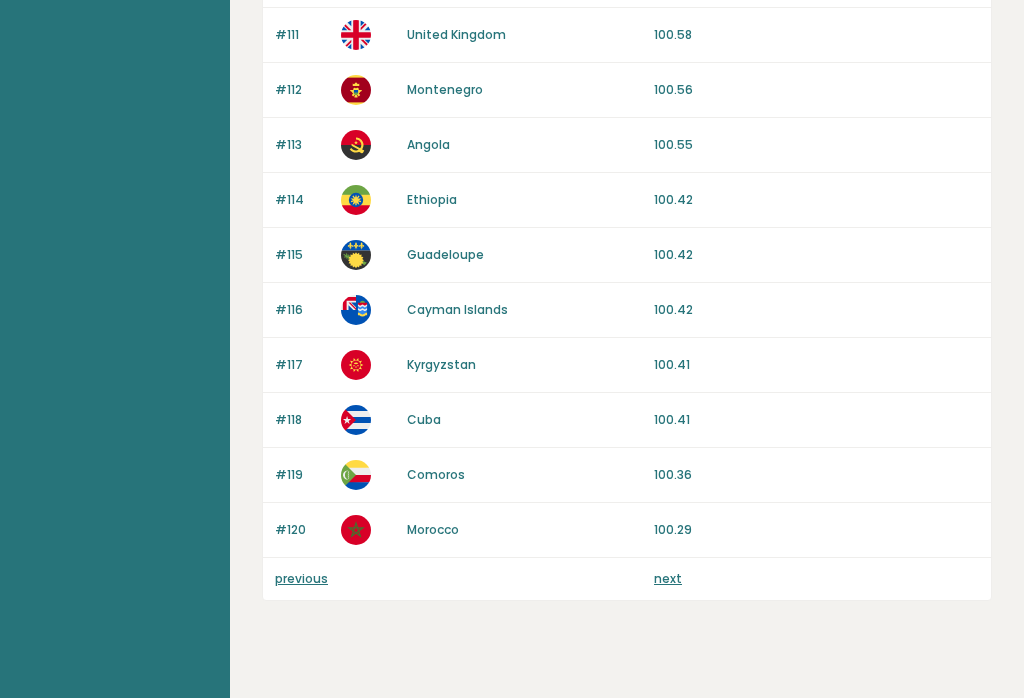 click on "previous" at bounding box center [301, 578] 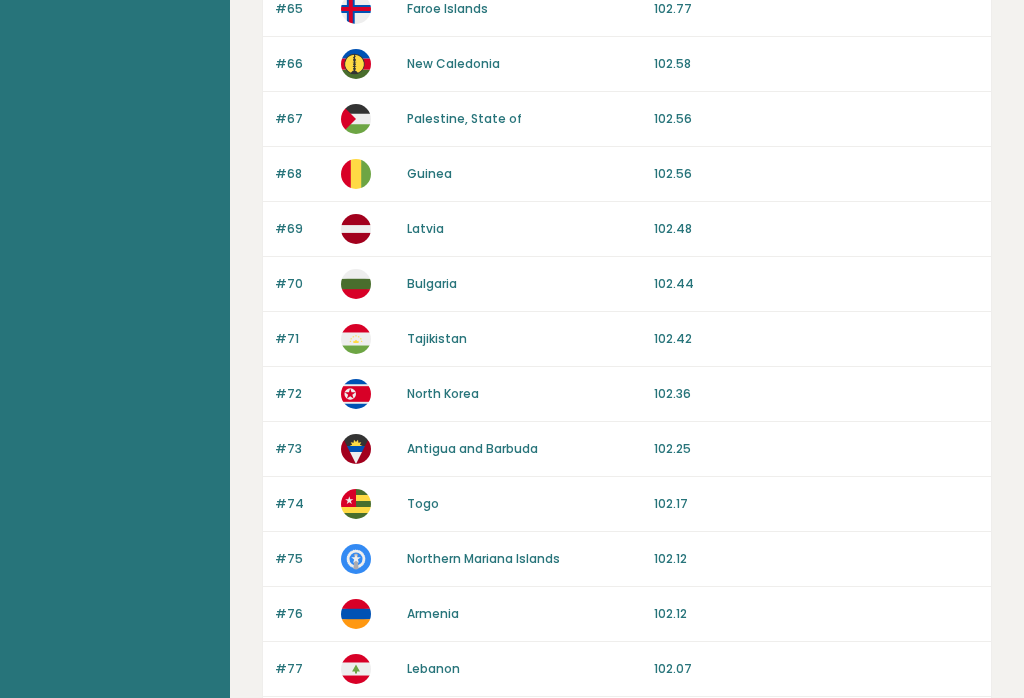 scroll, scrollTop: 1892, scrollLeft: 0, axis: vertical 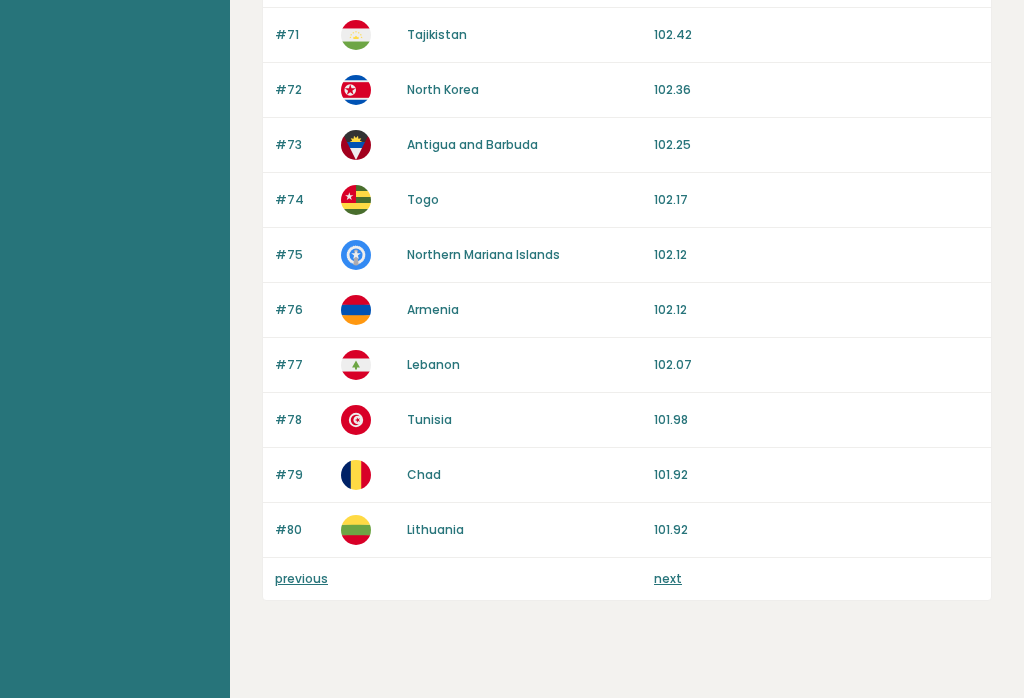 click on "previous" at bounding box center (301, 578) 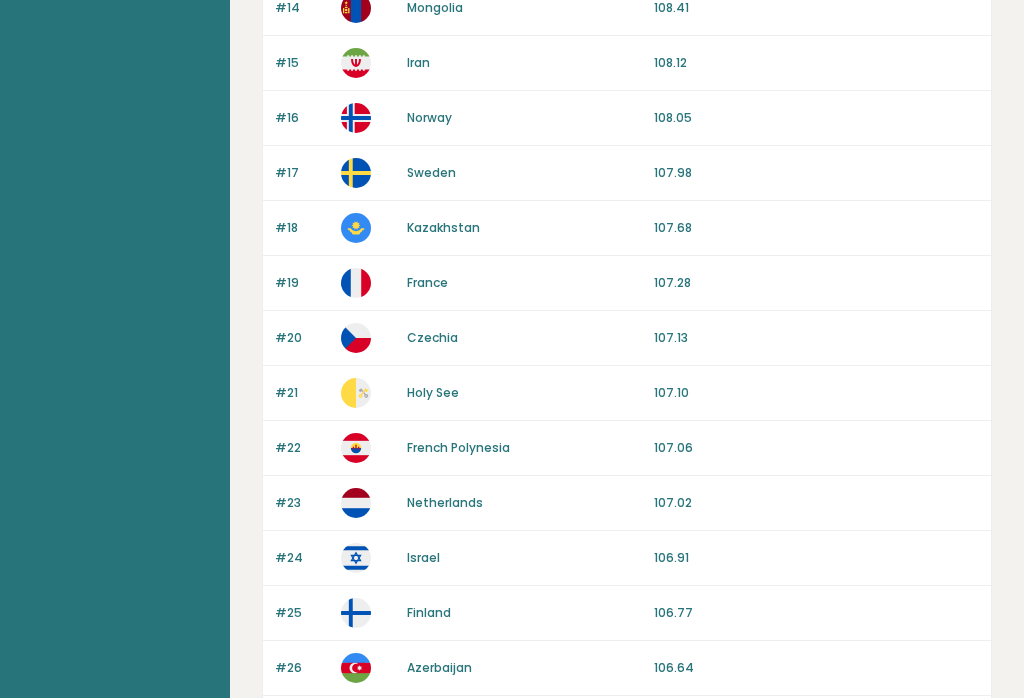 scroll, scrollTop: 984, scrollLeft: 0, axis: vertical 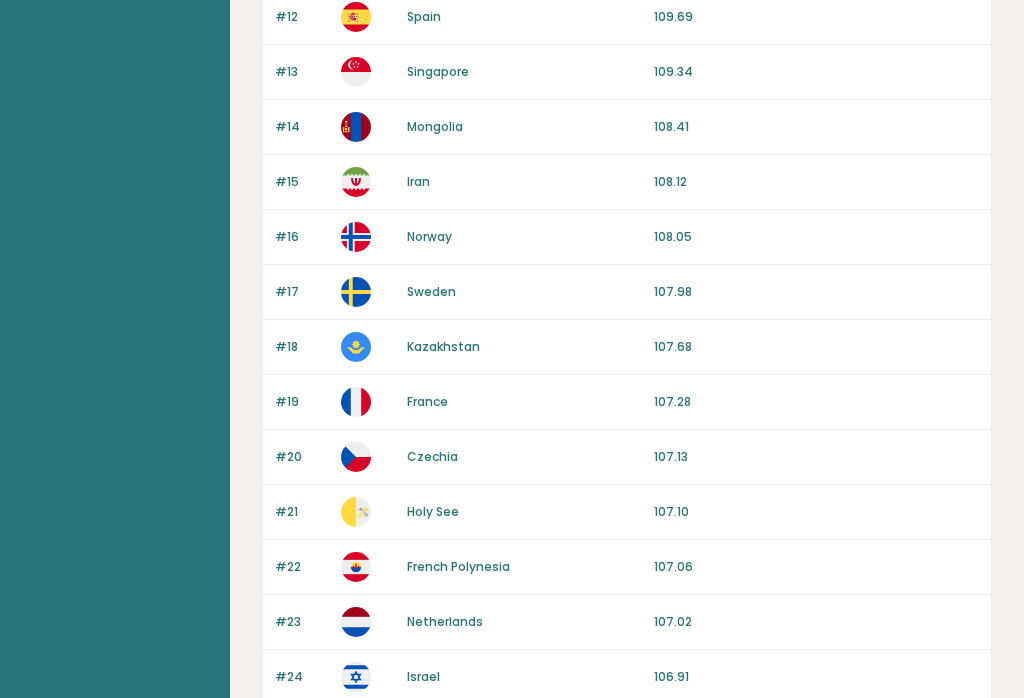click on "#24
[COUNTRY]
106.91" at bounding box center (627, 678) 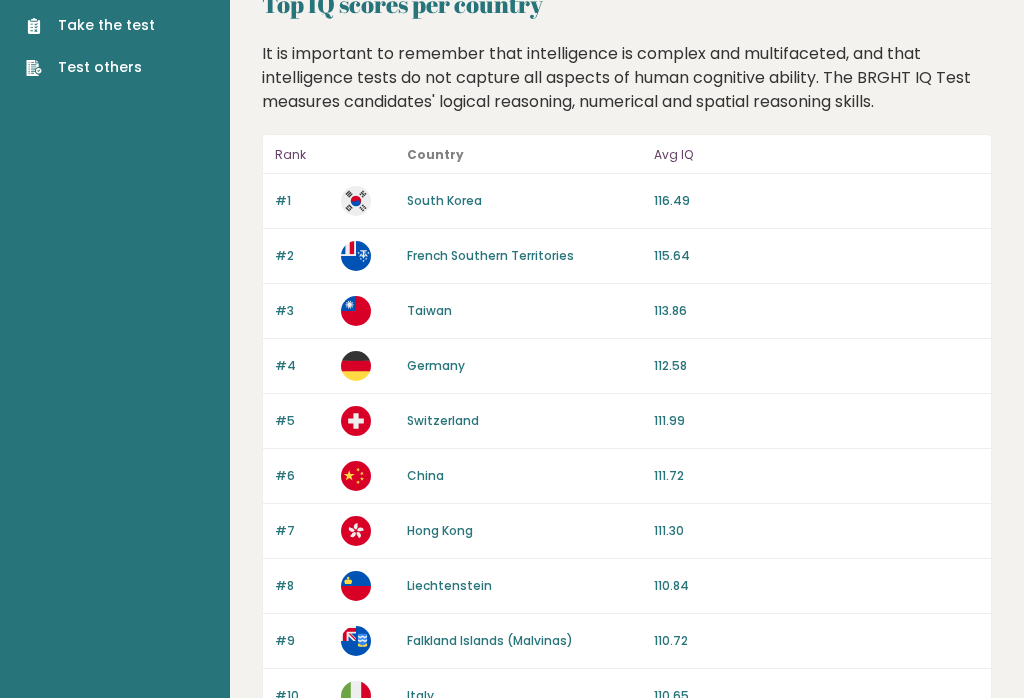 scroll, scrollTop: 0, scrollLeft: 0, axis: both 